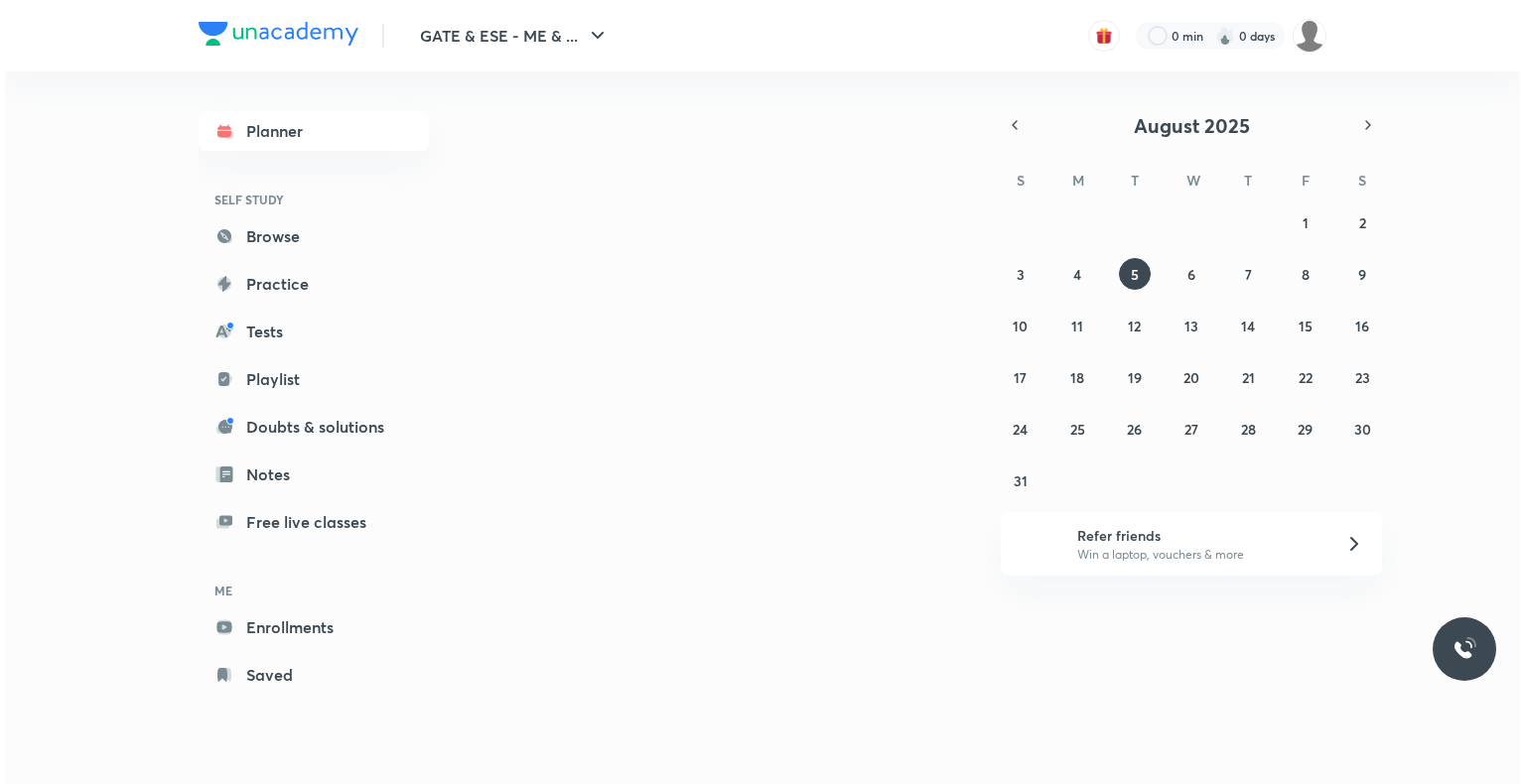 scroll, scrollTop: 0, scrollLeft: 0, axis: both 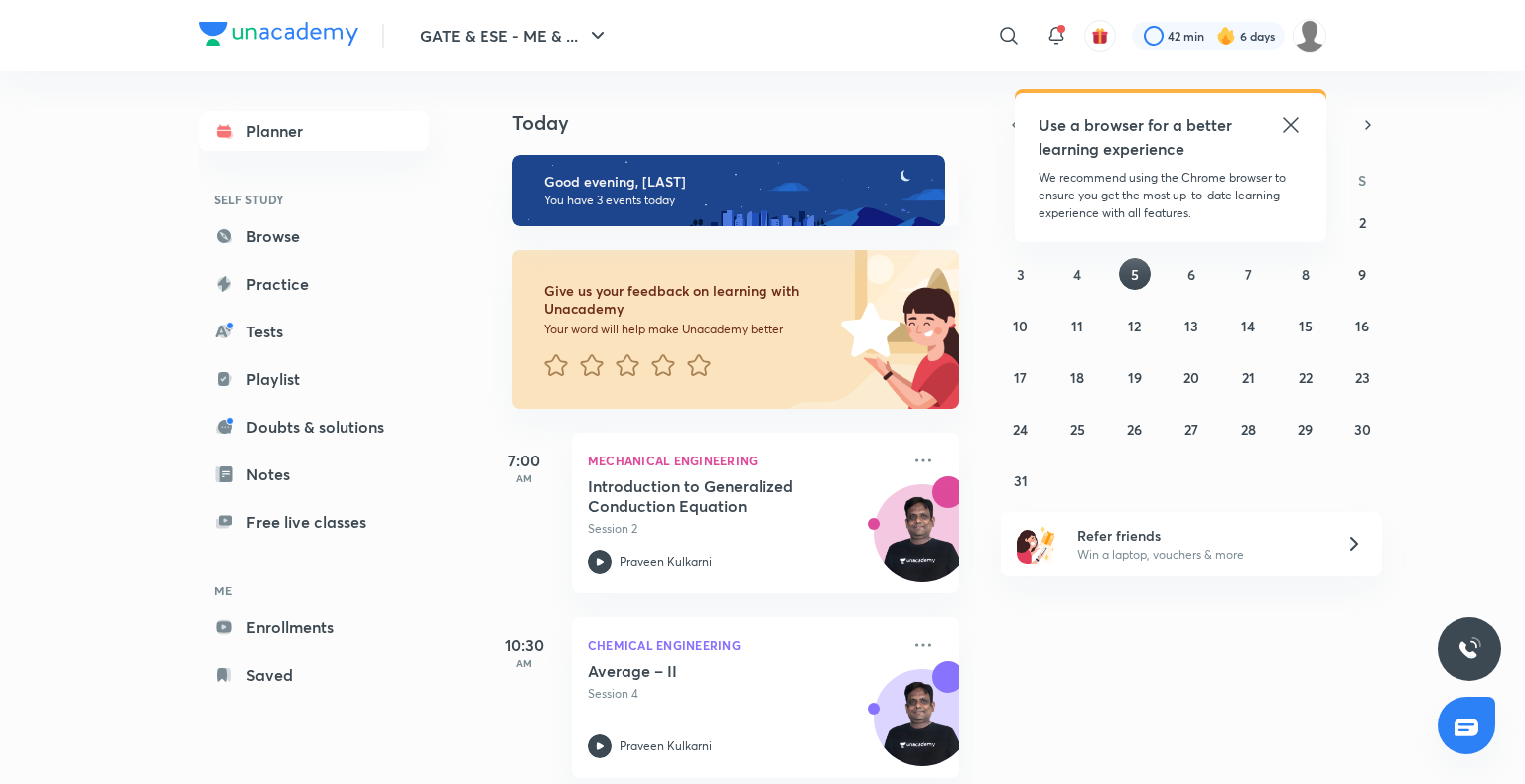 click 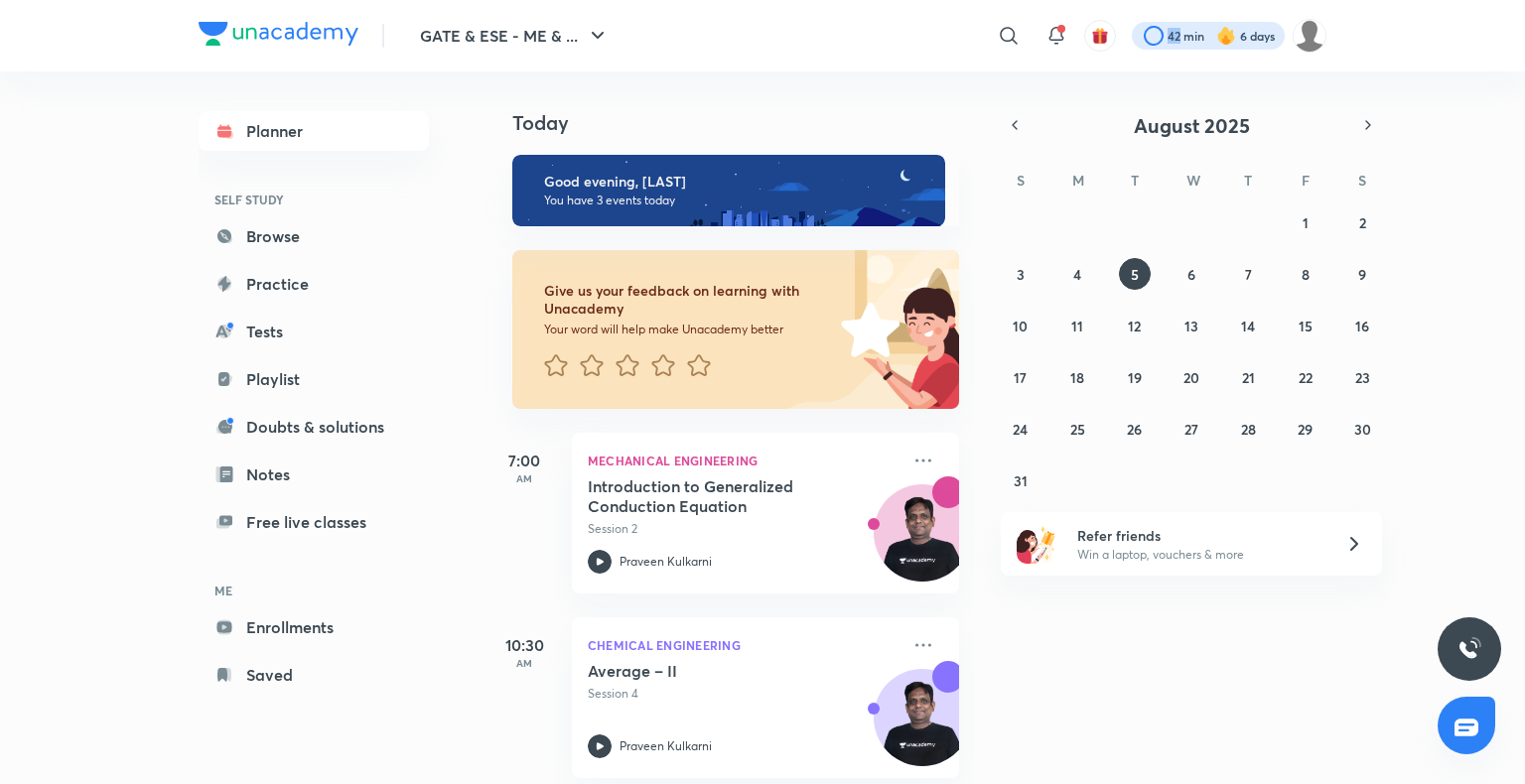 drag, startPoint x: 1177, startPoint y: 54, endPoint x: 1177, endPoint y: 41, distance: 13 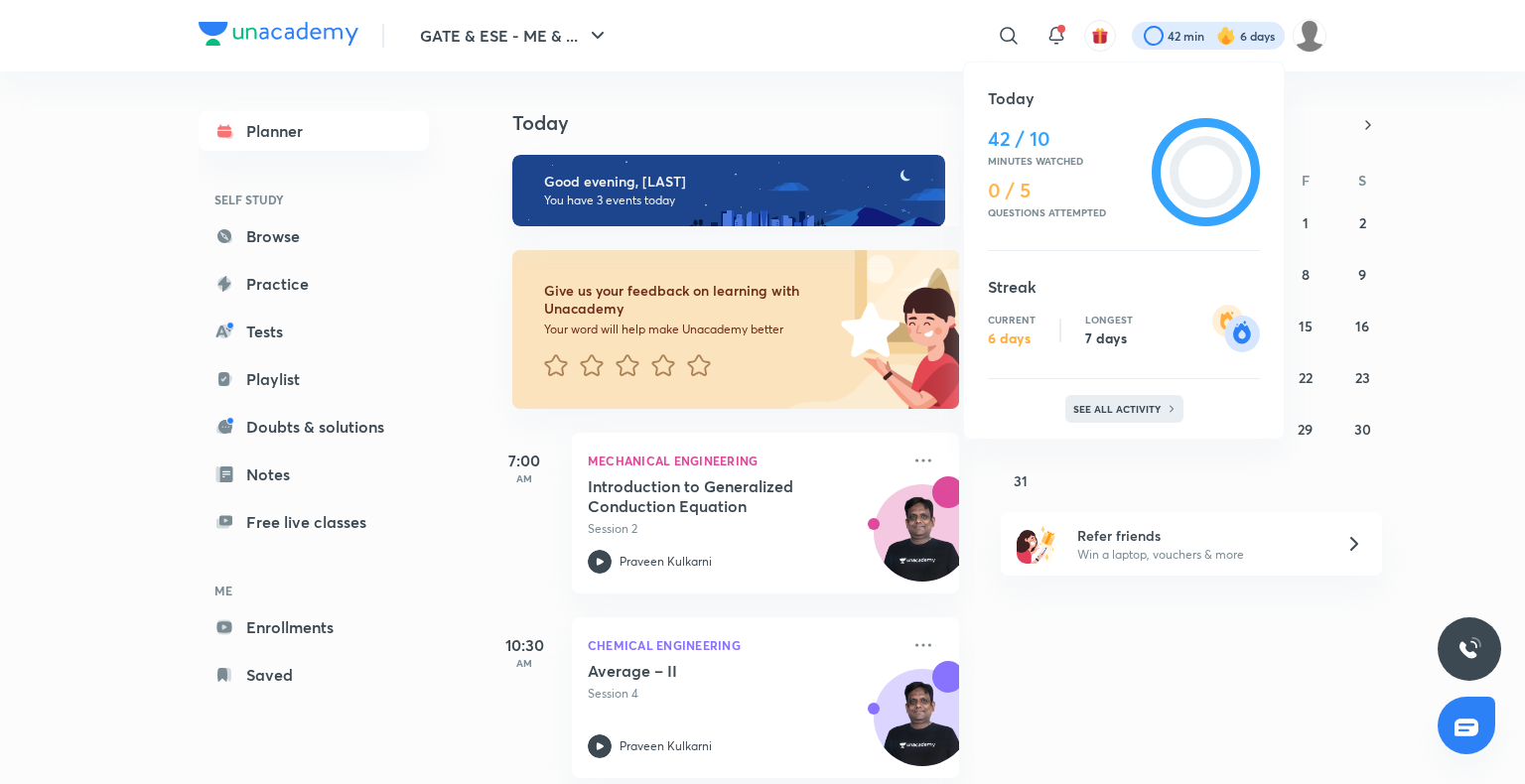 click on "See all activity" at bounding box center [1124, 409] 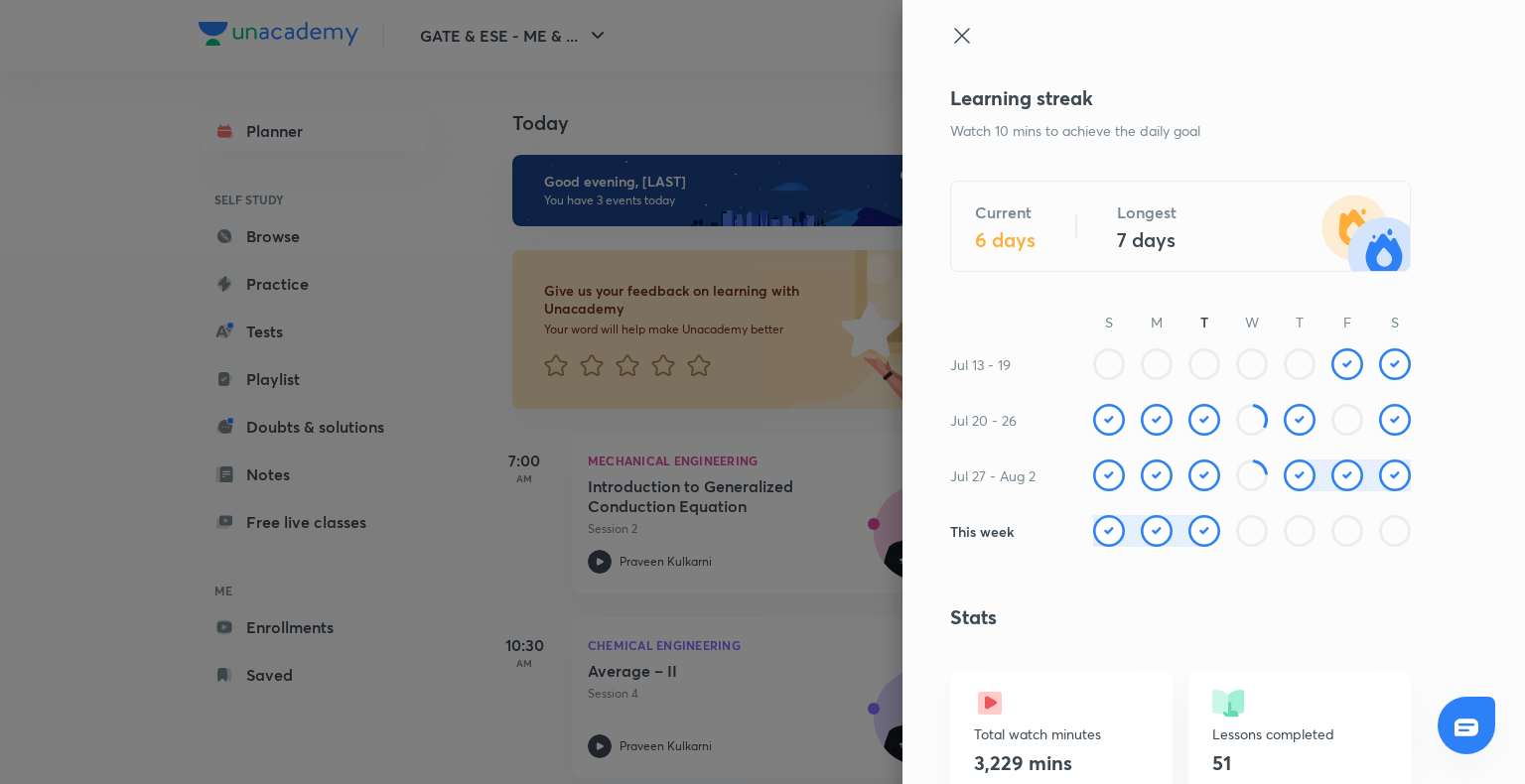 click 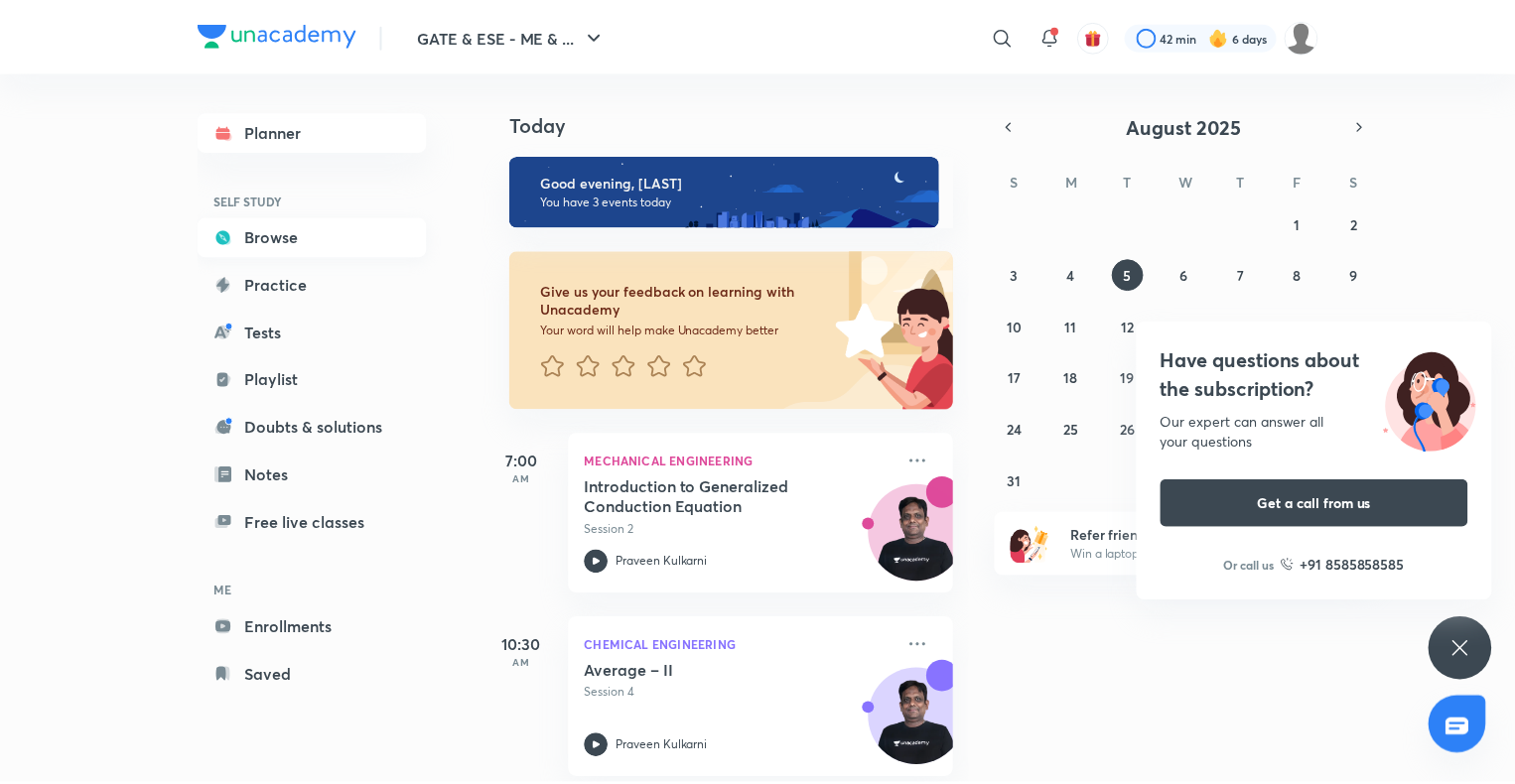 scroll, scrollTop: 0, scrollLeft: 0, axis: both 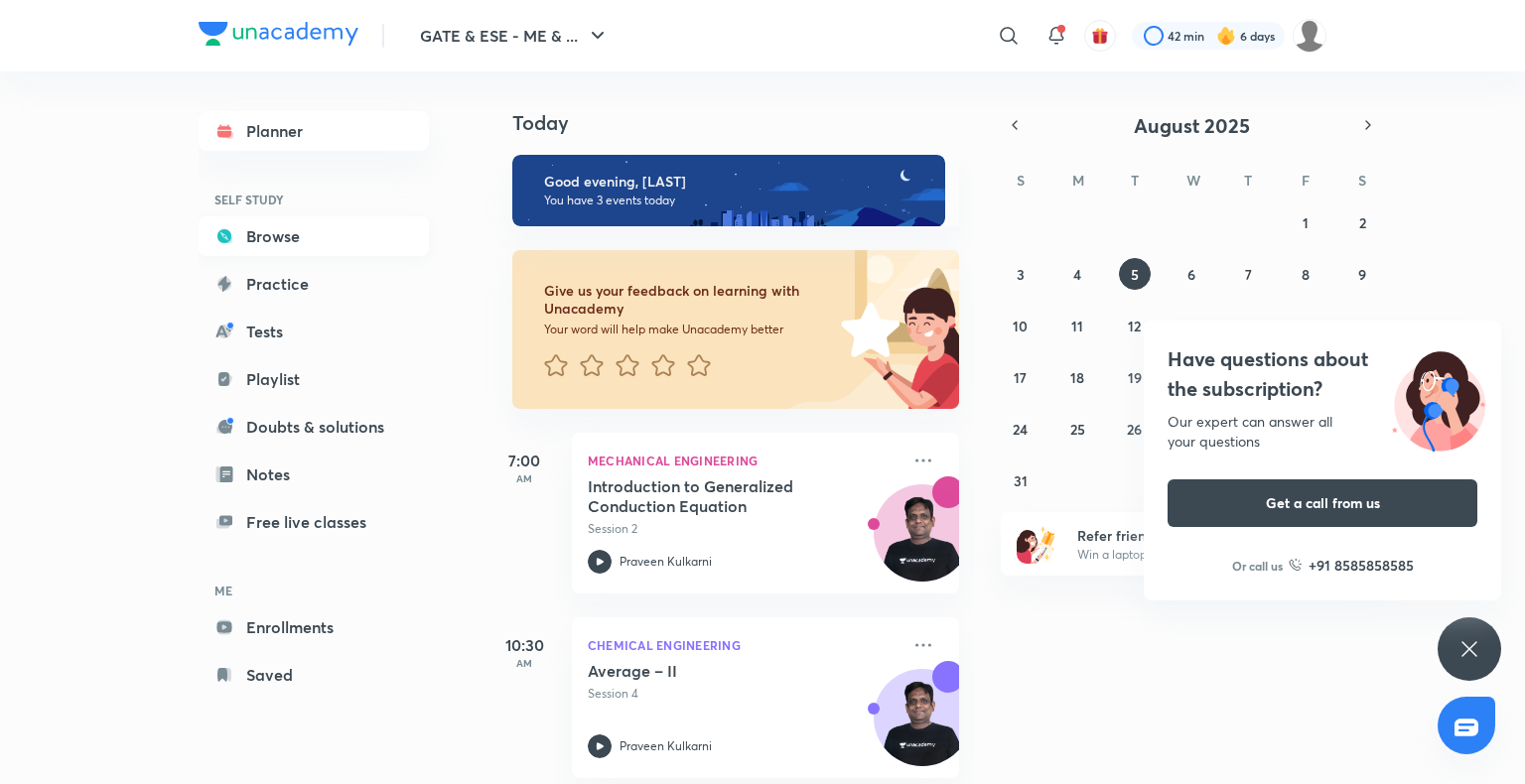 click on "Browse" at bounding box center [314, 236] 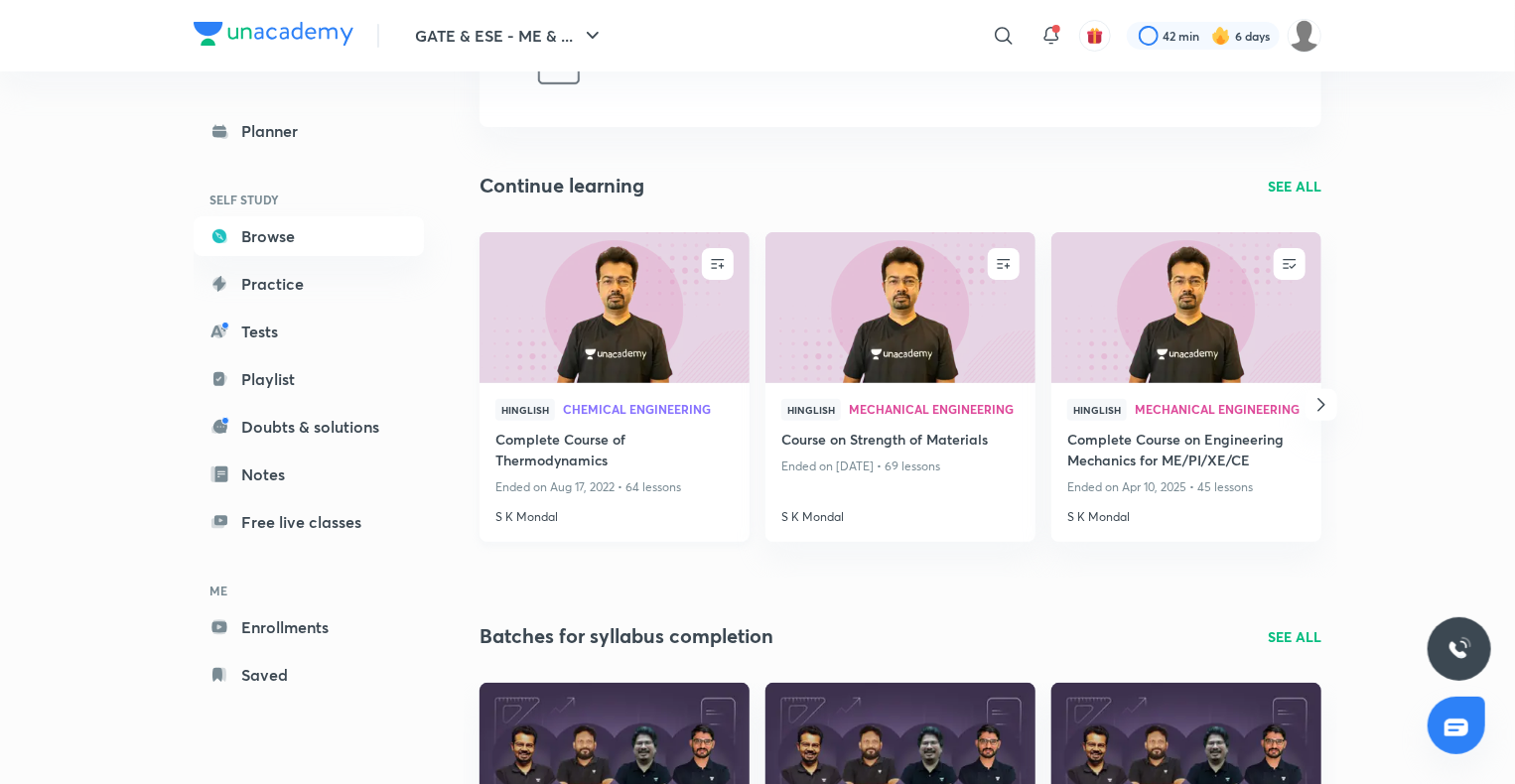 scroll, scrollTop: 94, scrollLeft: 0, axis: vertical 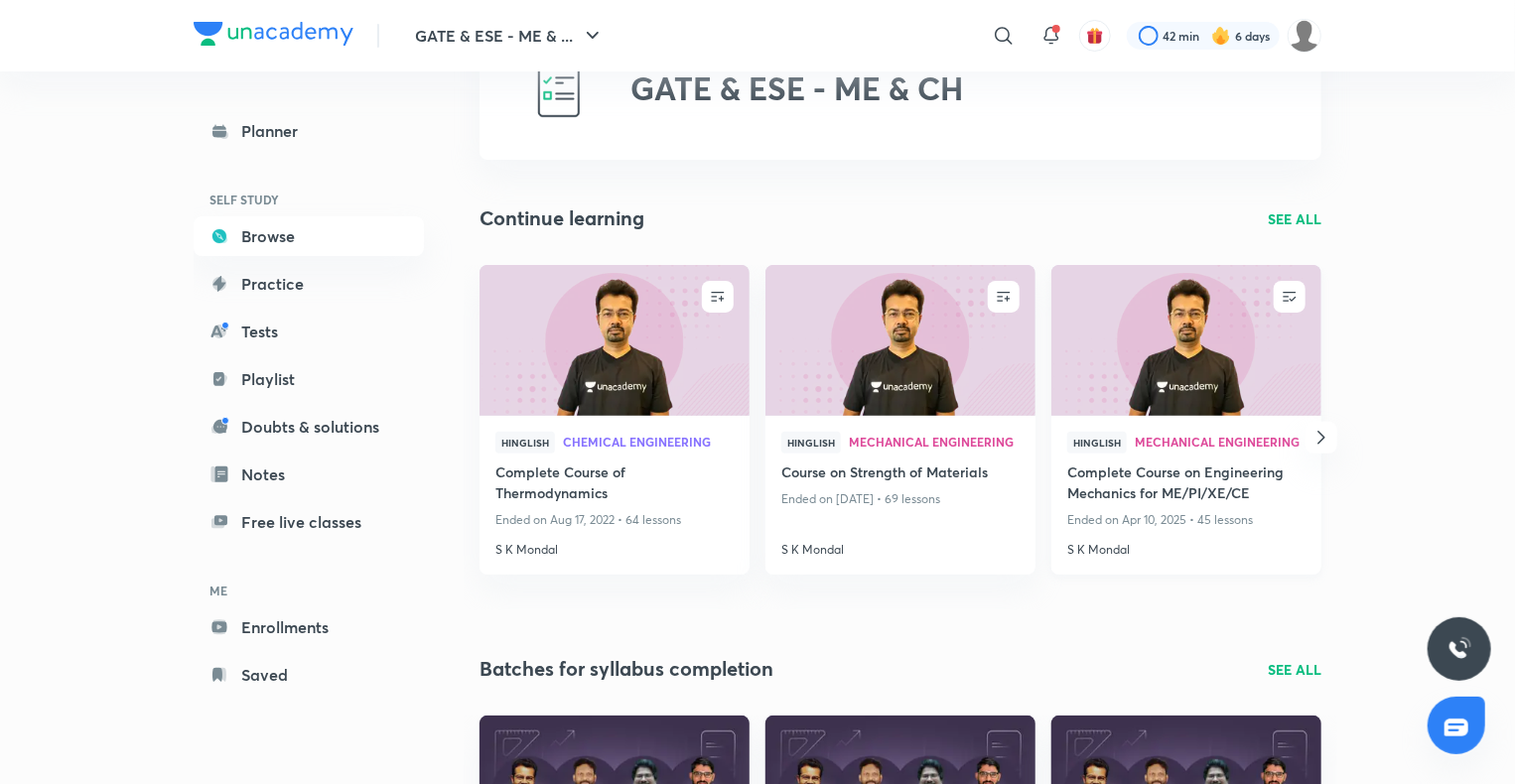 click at bounding box center [1185, 339] 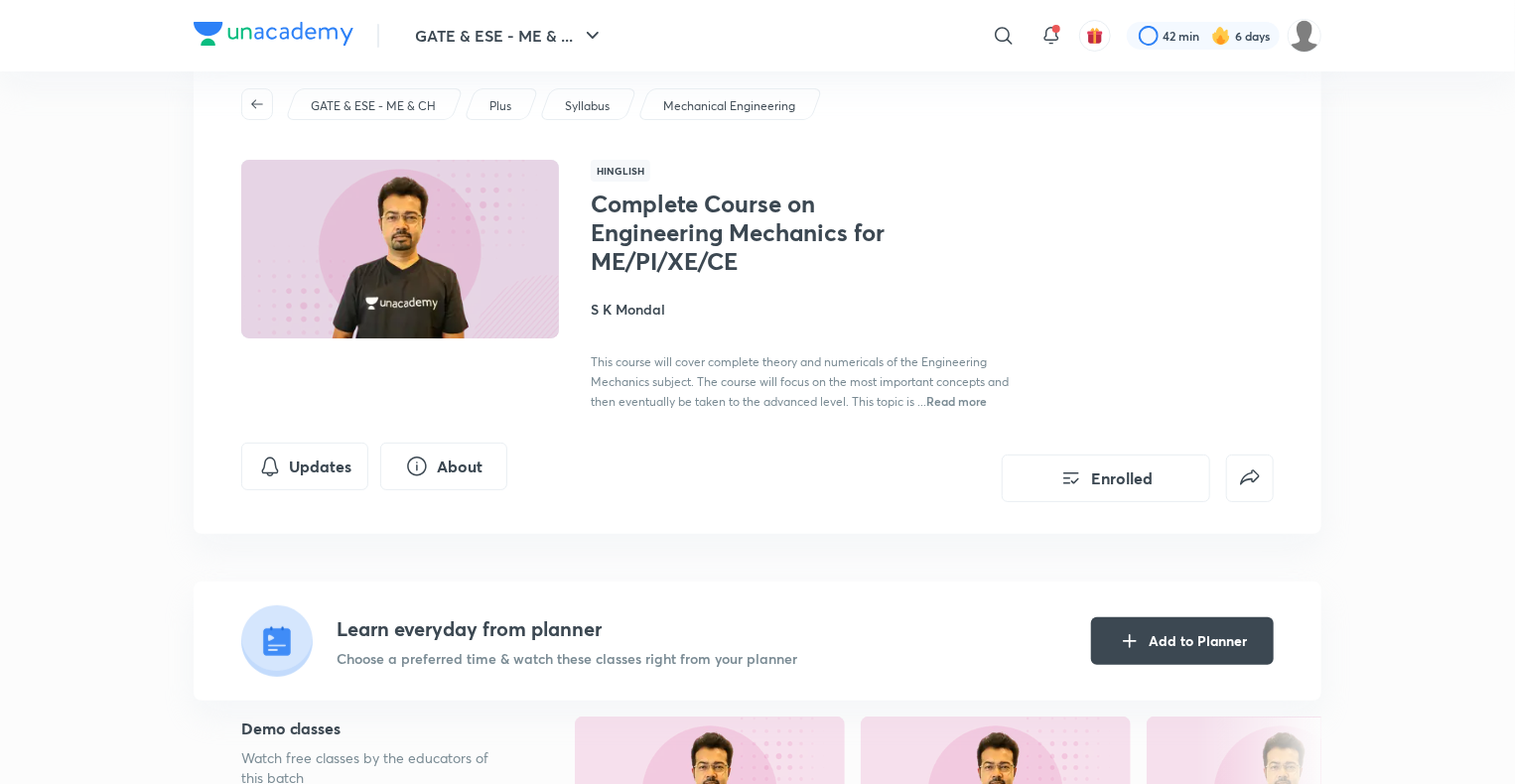 scroll, scrollTop: 0, scrollLeft: 0, axis: both 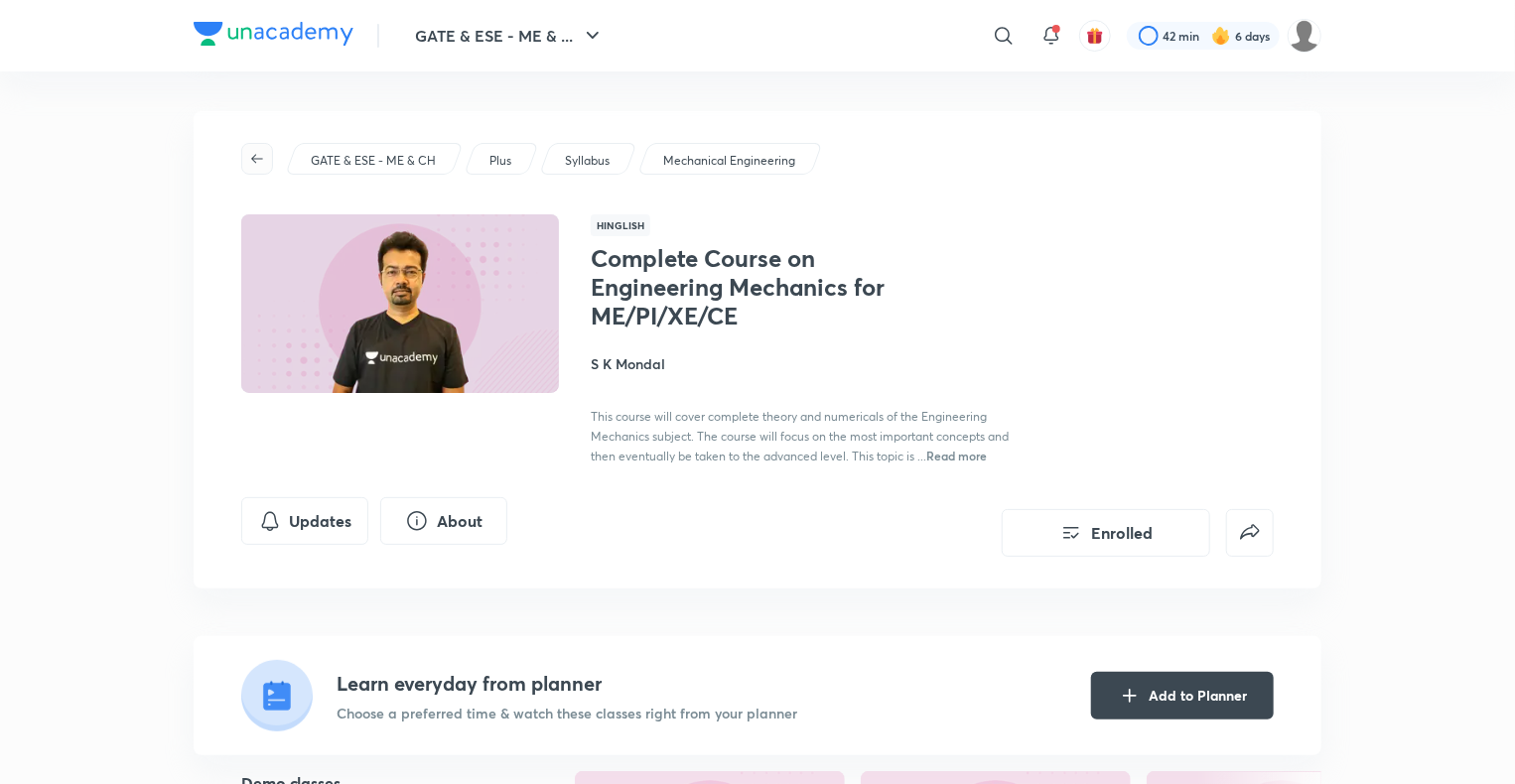 click at bounding box center (257, 159) 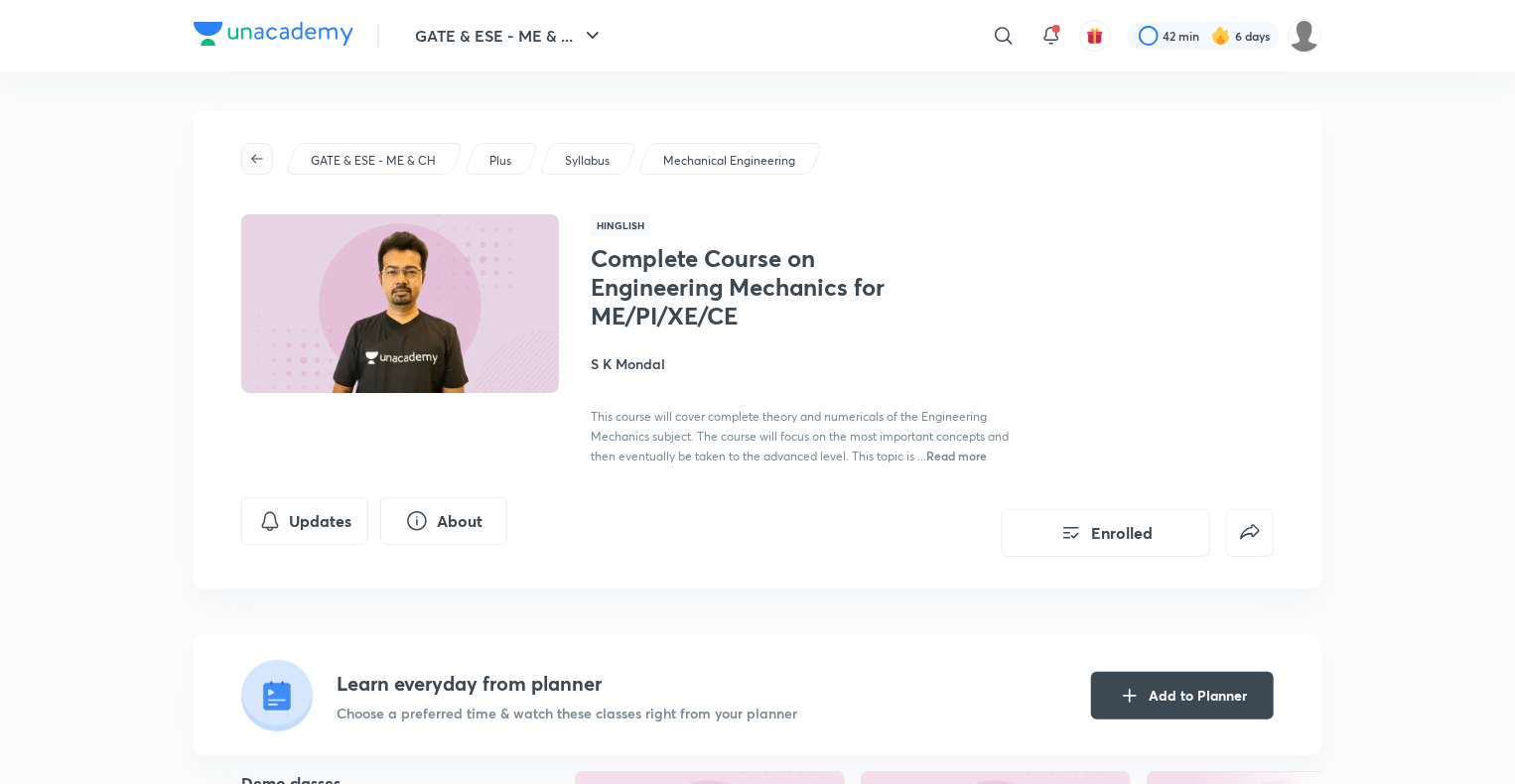 click 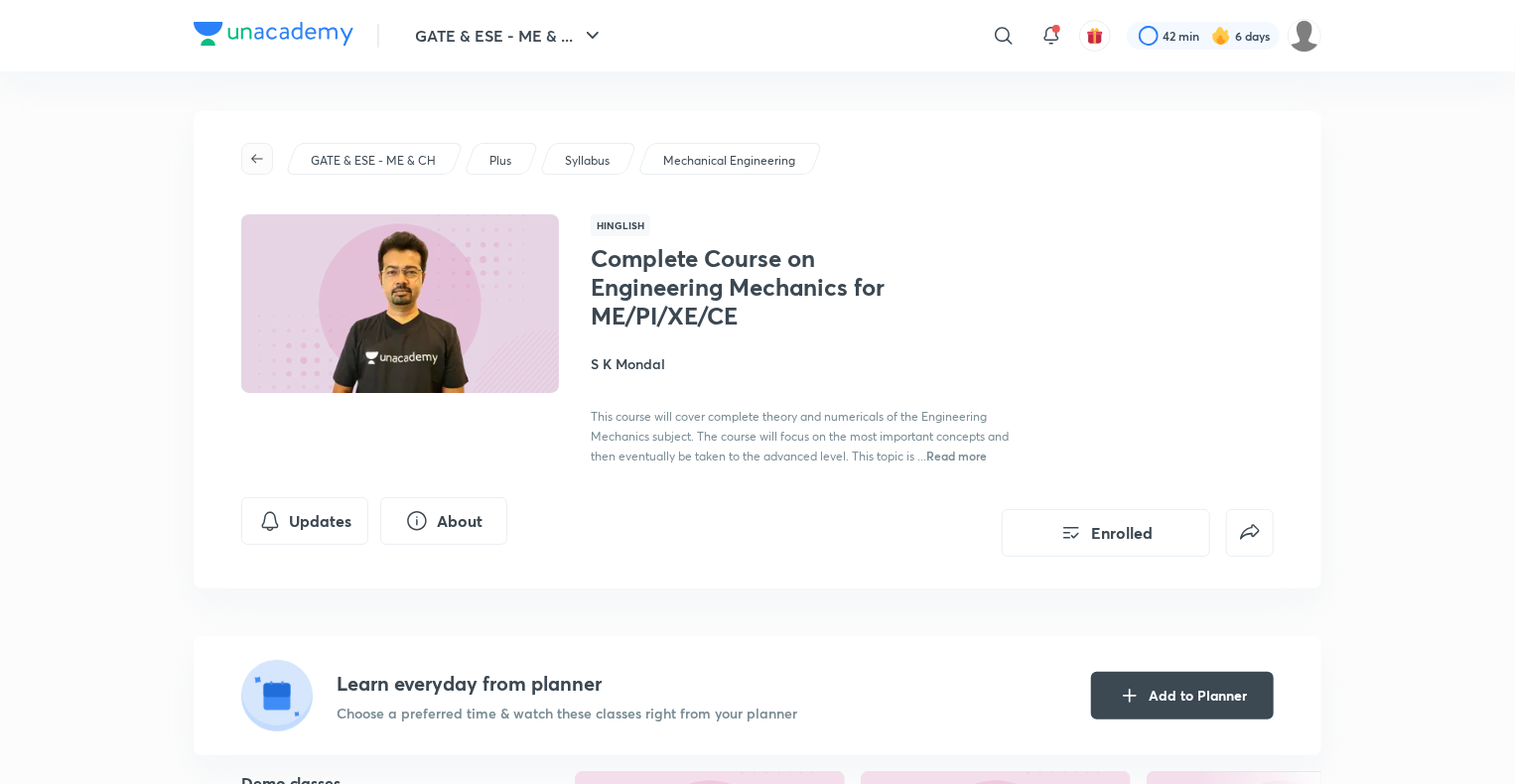 click 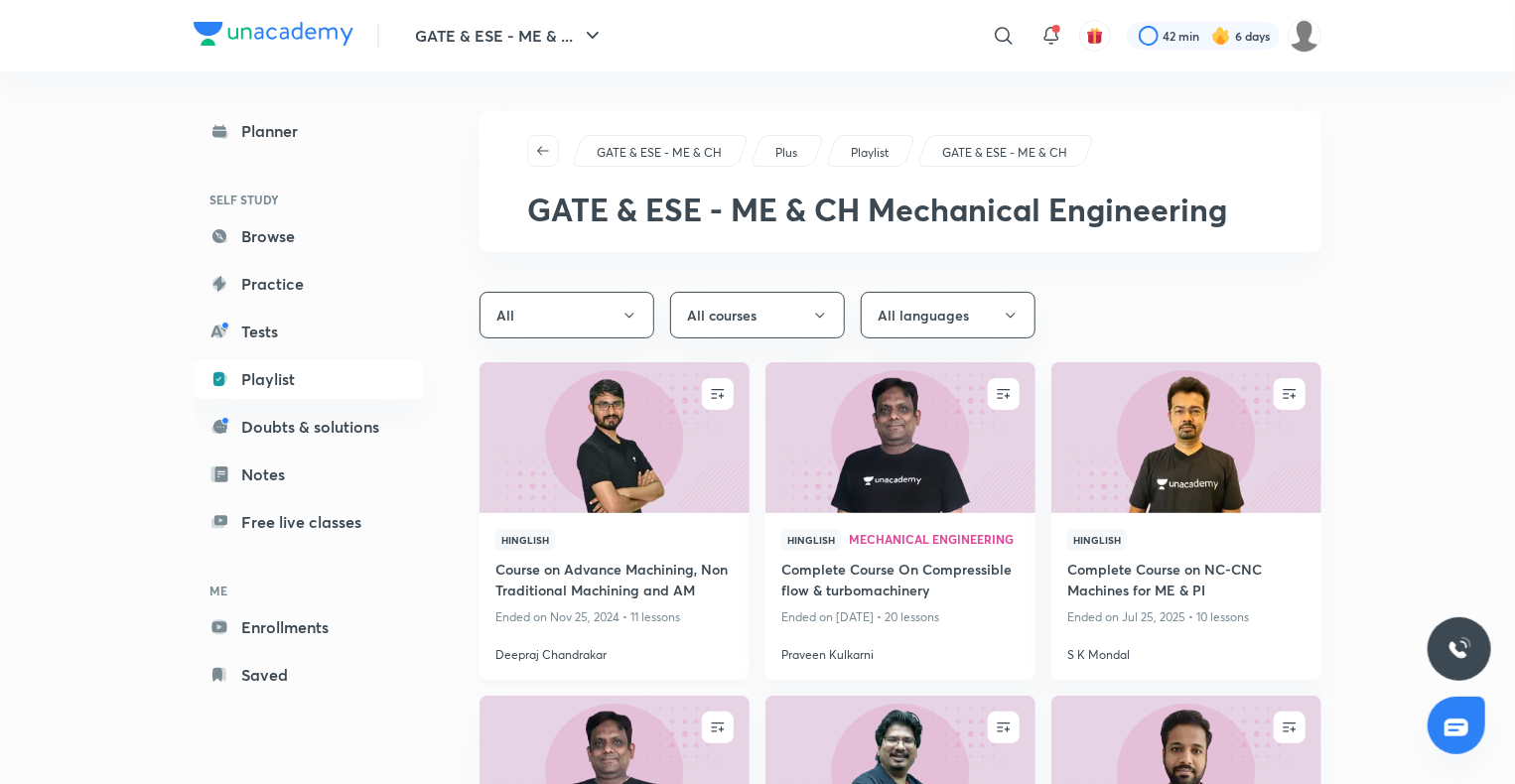 click at bounding box center (614, 438) 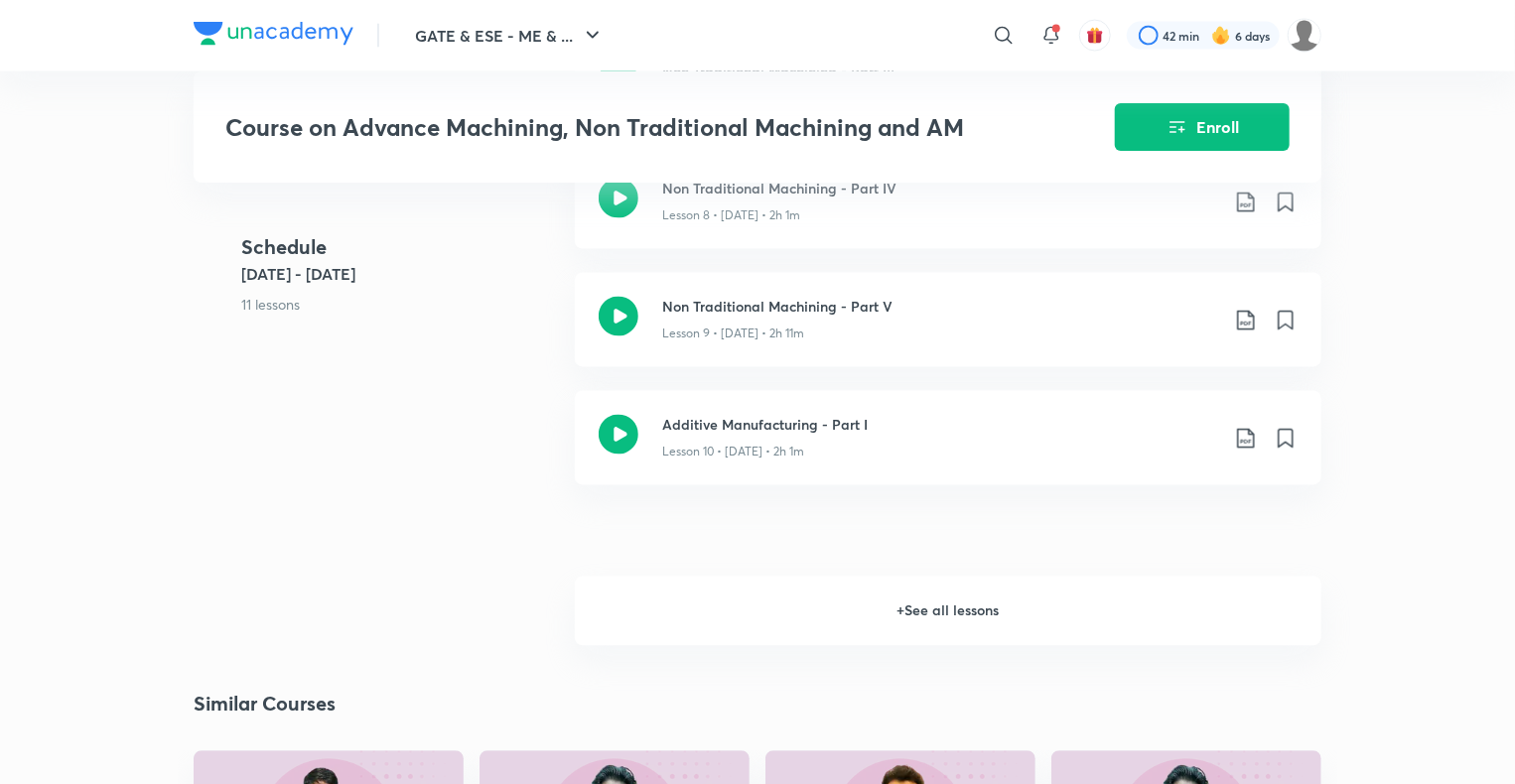 scroll, scrollTop: 1747, scrollLeft: 0, axis: vertical 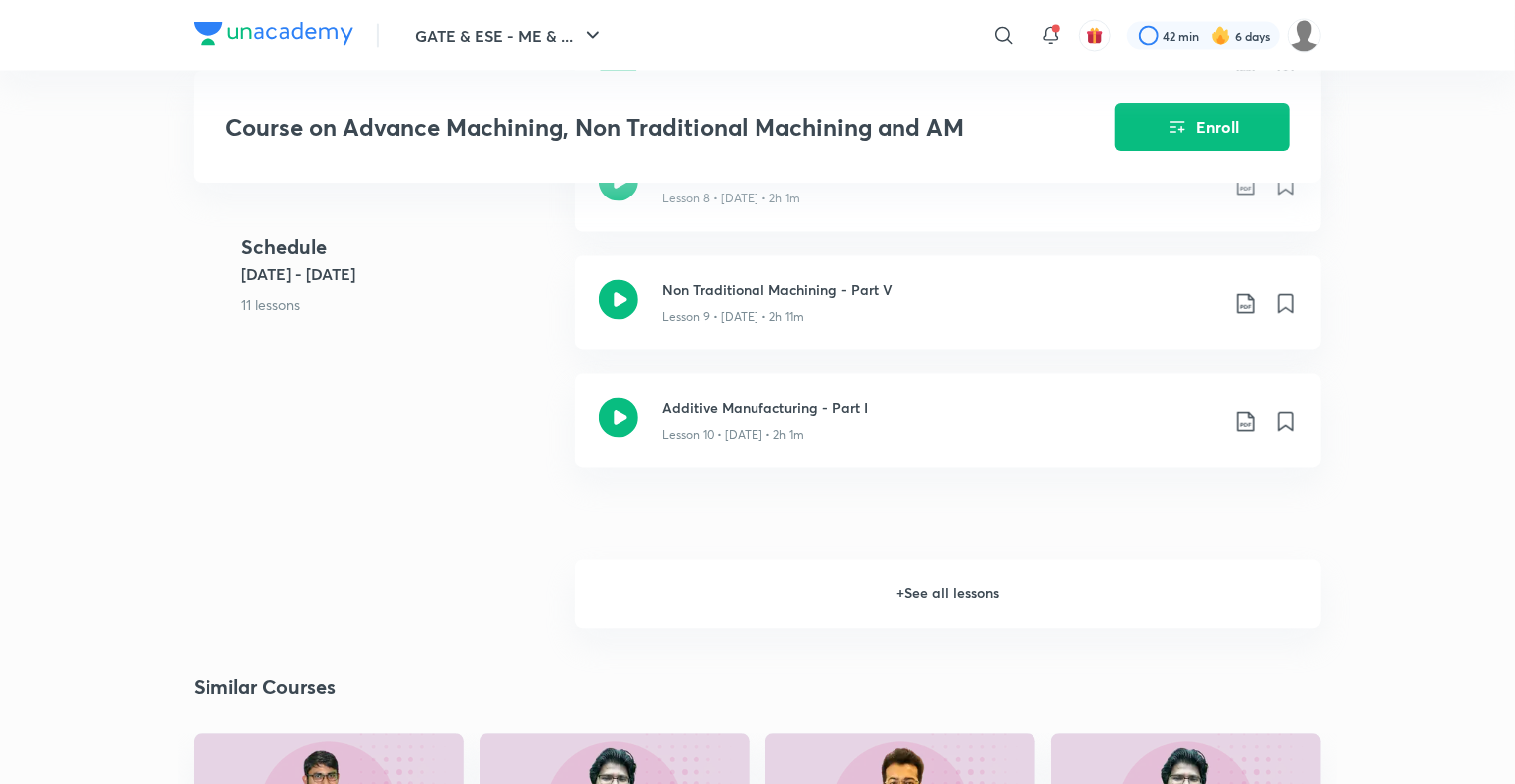 click on "+  See all lessons" at bounding box center [948, 594] 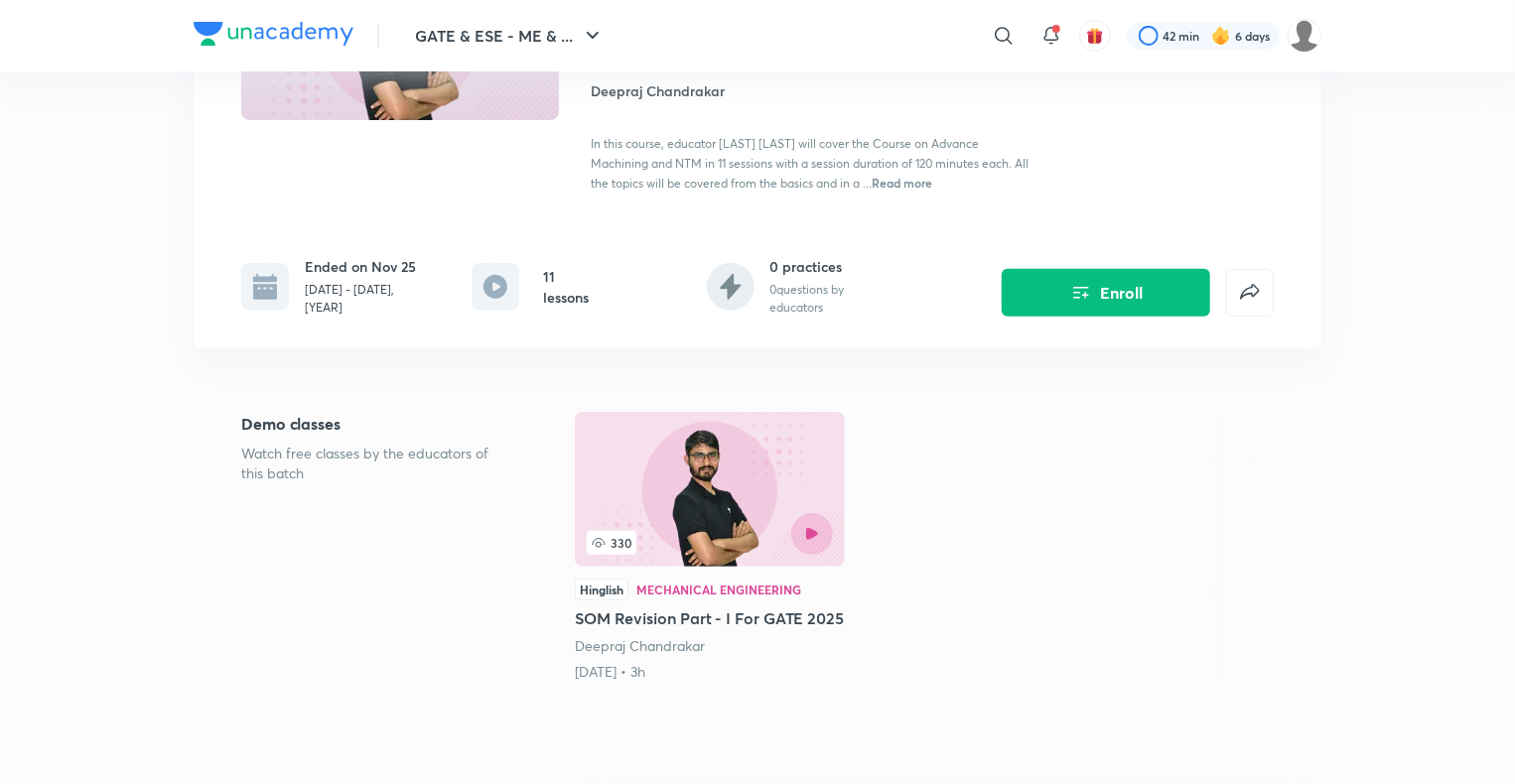 scroll, scrollTop: 268, scrollLeft: 0, axis: vertical 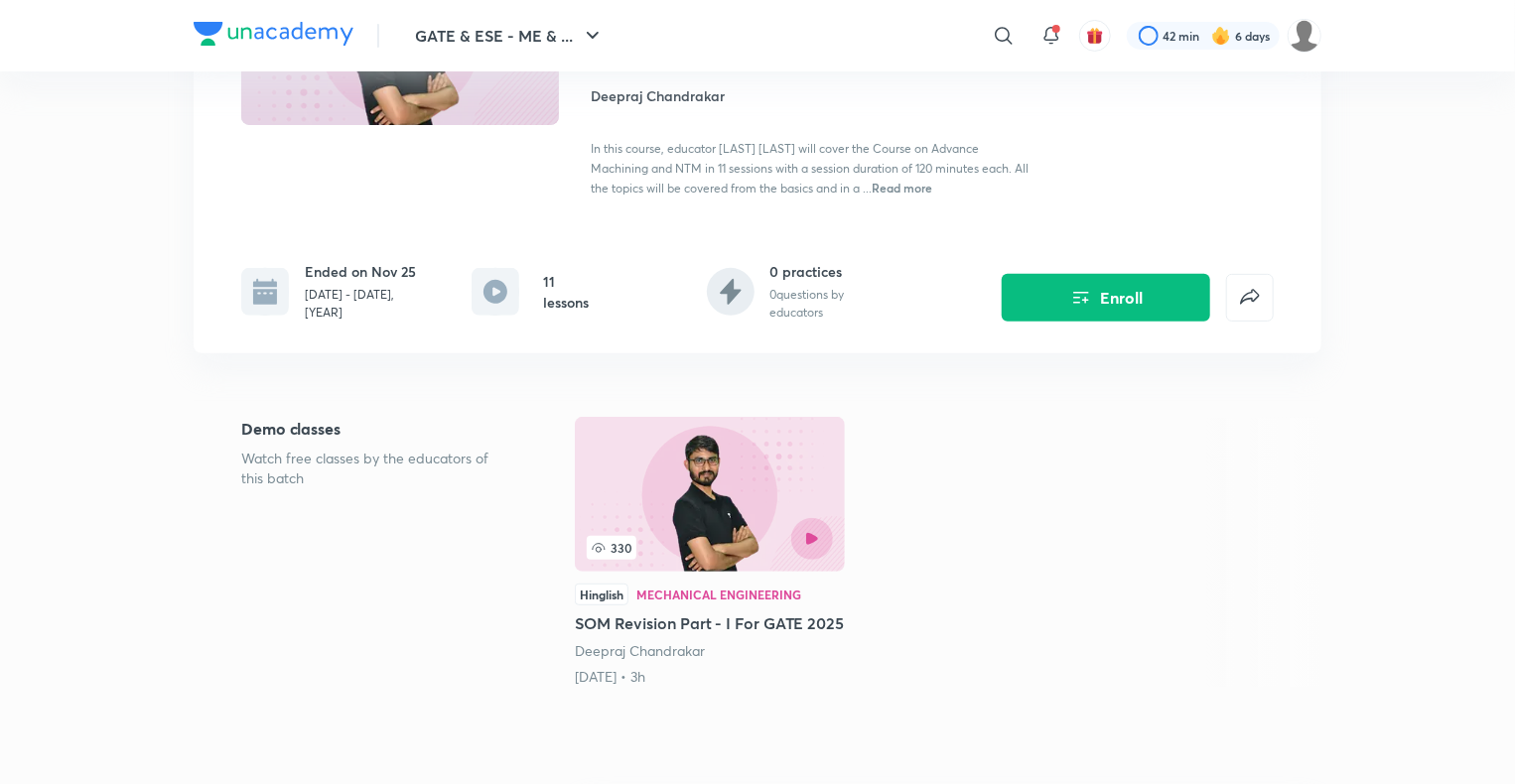 click on "Hinglish Course on Advance Machining, Non Traditional Machining and AM [LAST] [LAST] In this course, educator [LAST] [LAST] will cover the Course on Advance Machining and NTM in 11 sessions with a session duration of 120 minutes each. All the topics will be covered from the basics and in a ... Read more" at bounding box center (758, 71) 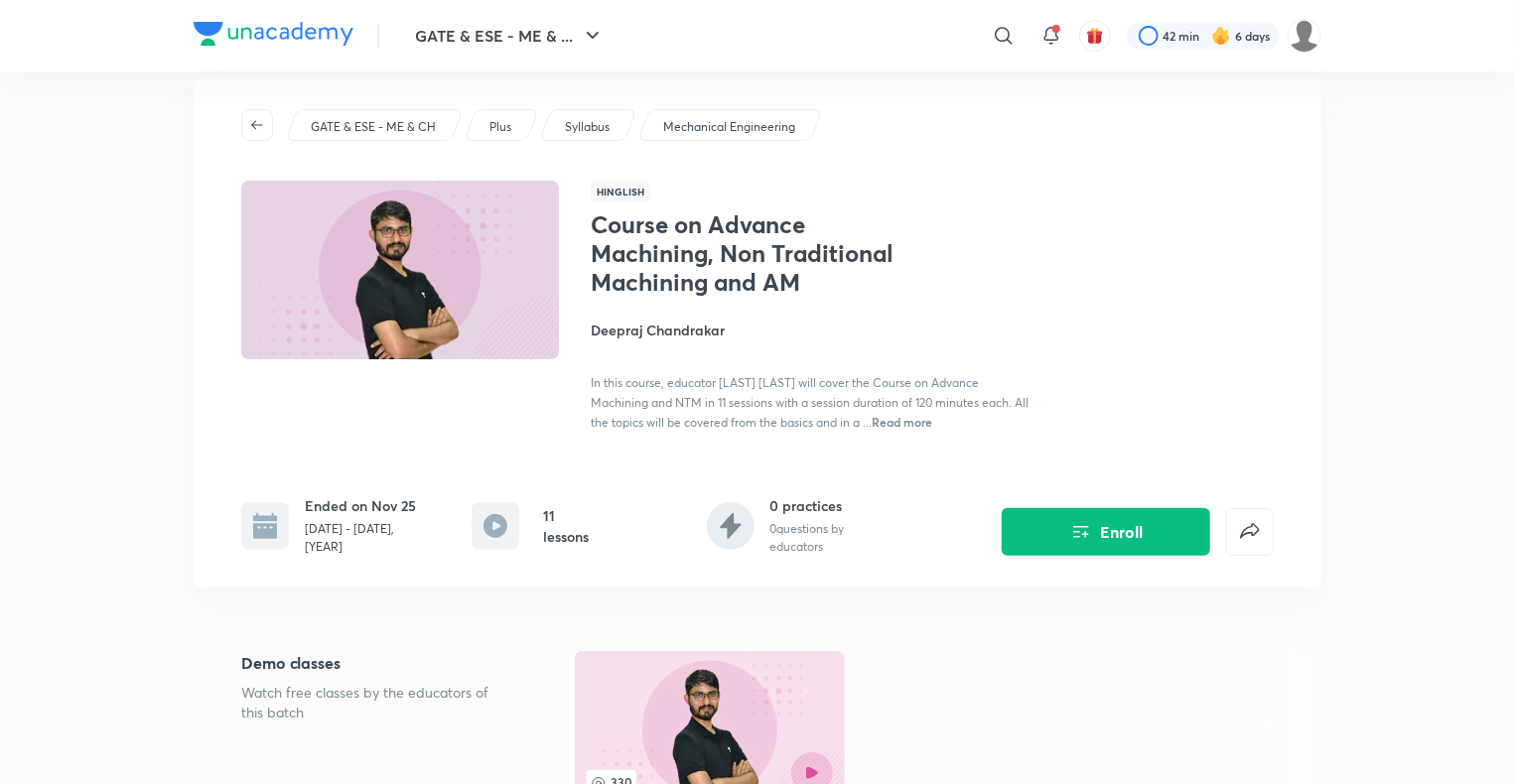 scroll, scrollTop: 32, scrollLeft: 0, axis: vertical 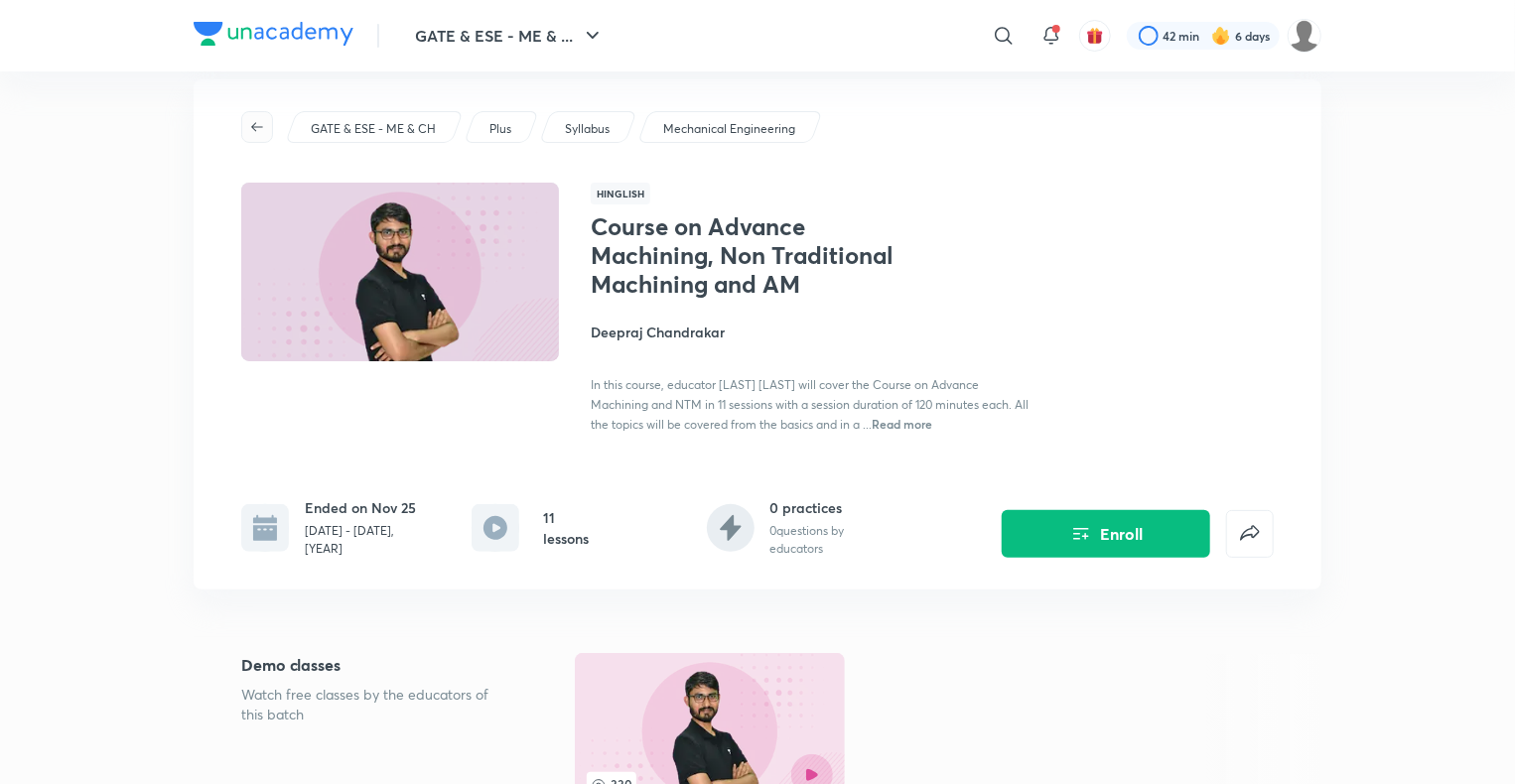 click 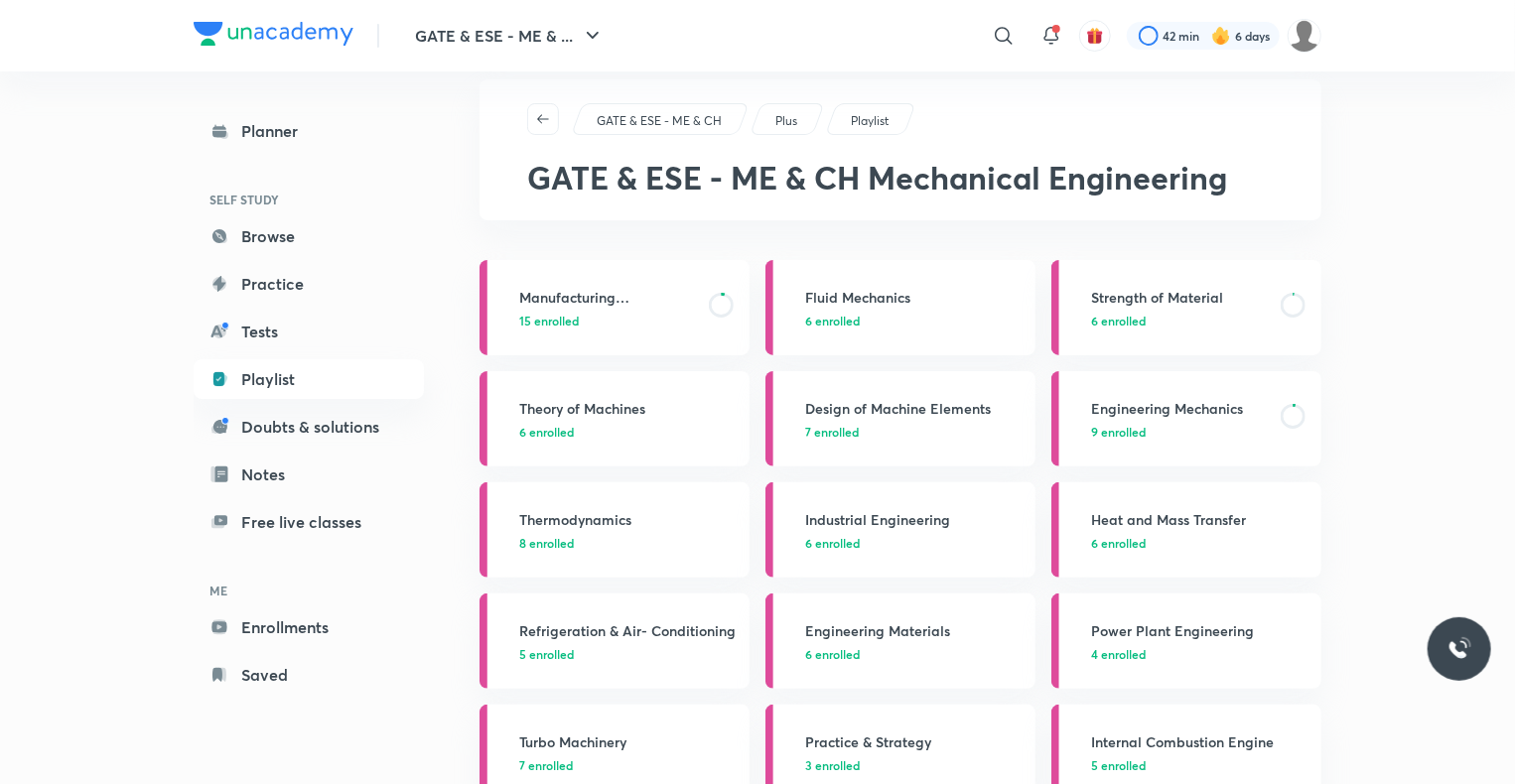 scroll, scrollTop: 0, scrollLeft: 0, axis: both 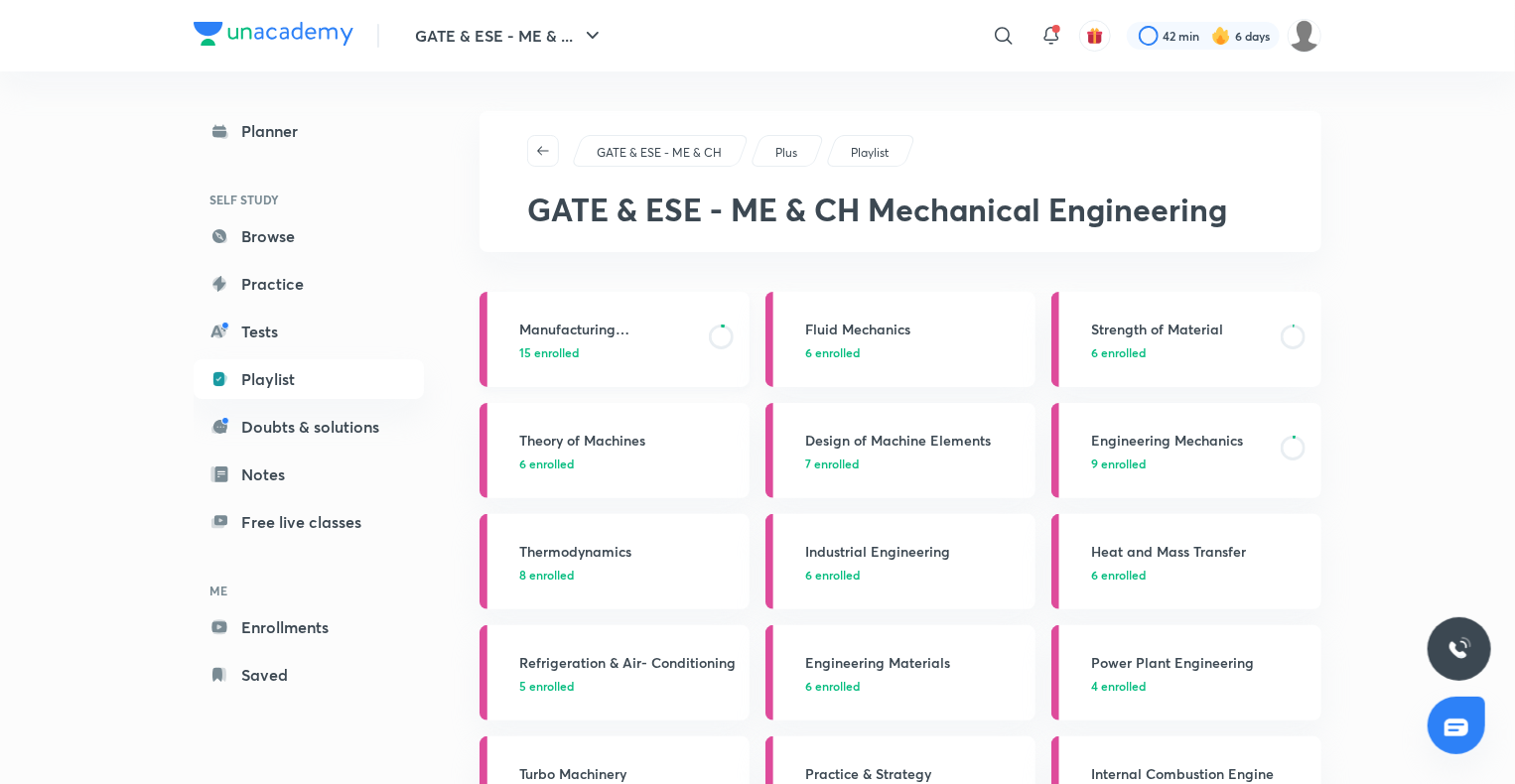 click on "15 enrolled" at bounding box center [608, 352] 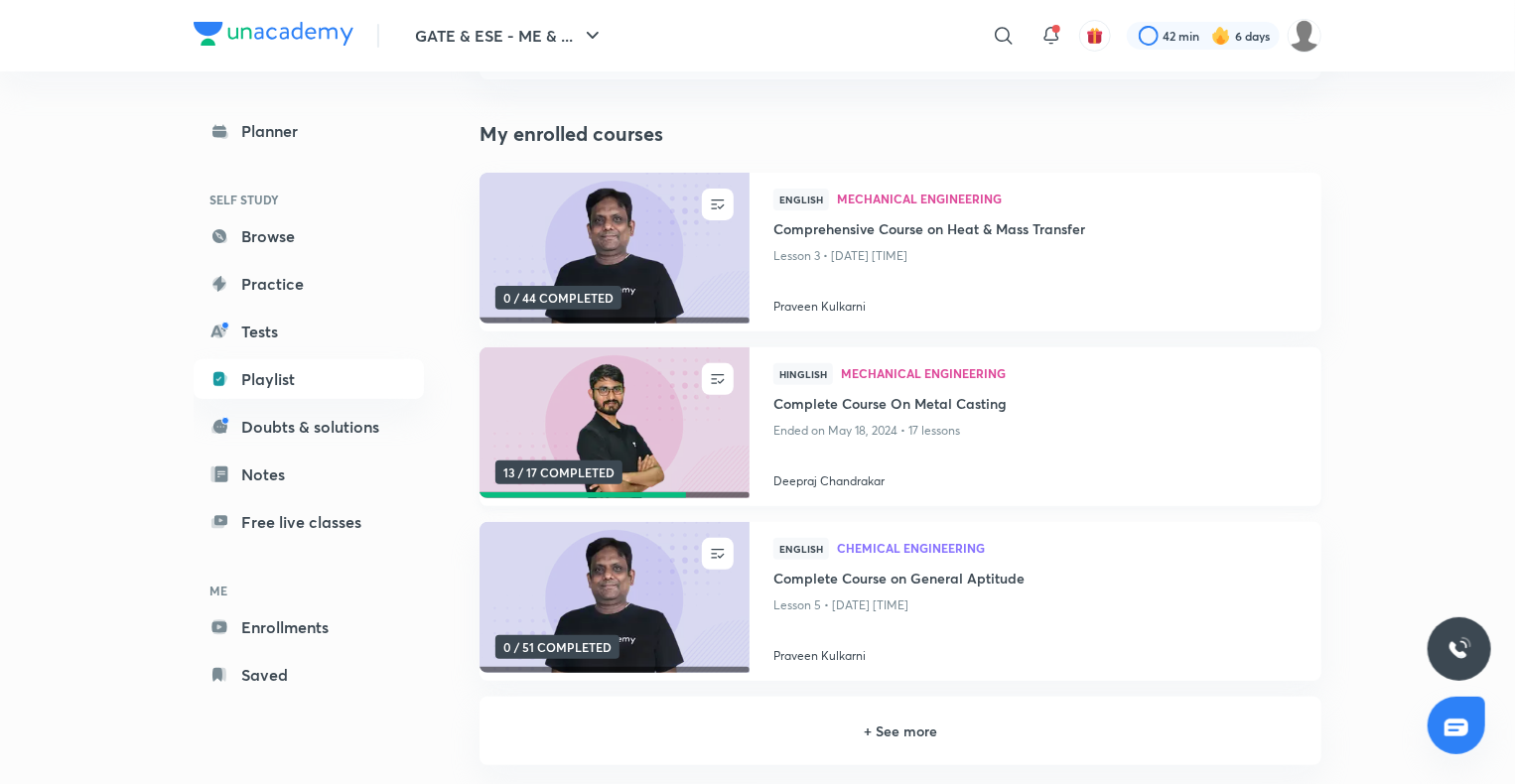 scroll, scrollTop: 171, scrollLeft: 0, axis: vertical 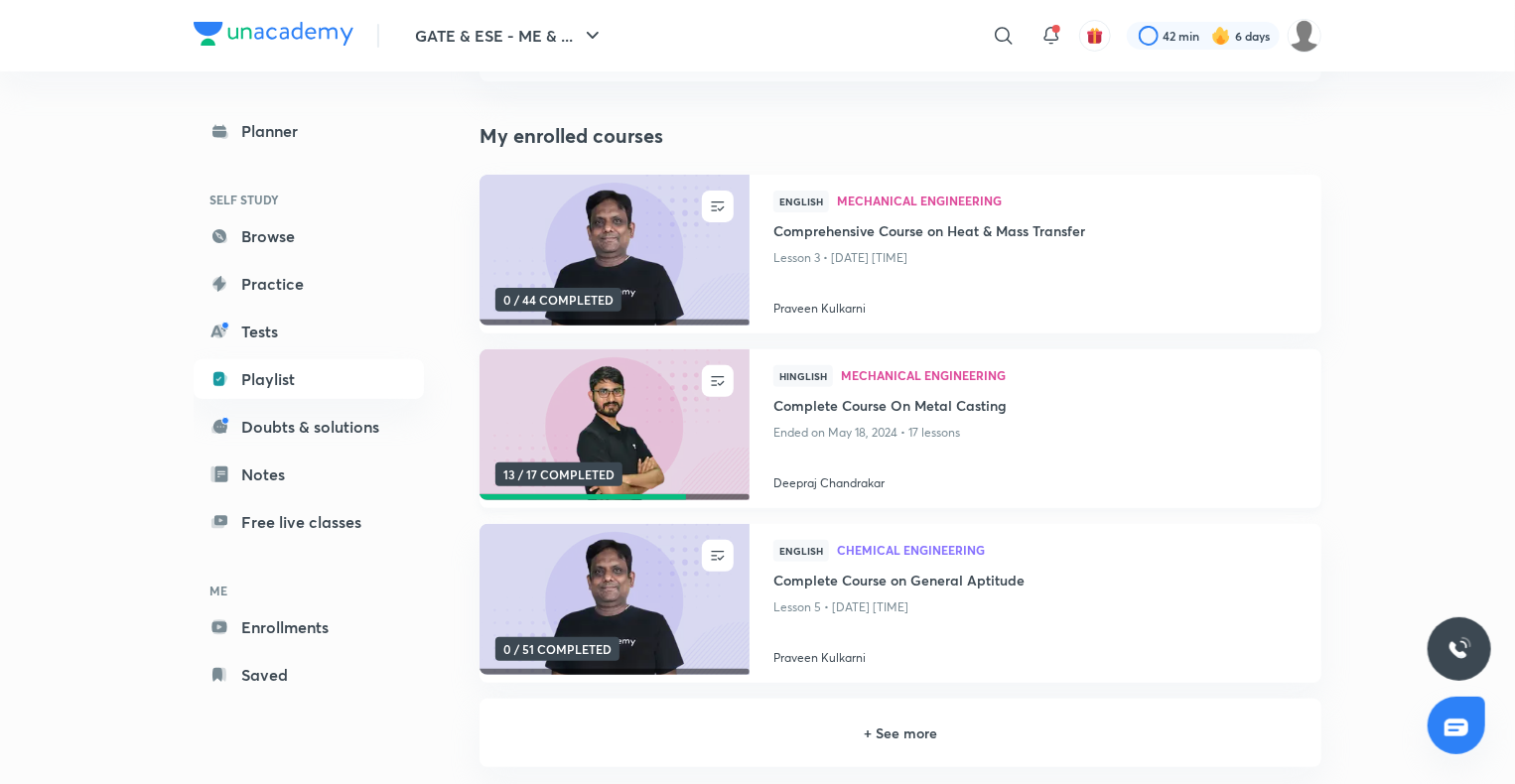 click at bounding box center (614, 425) 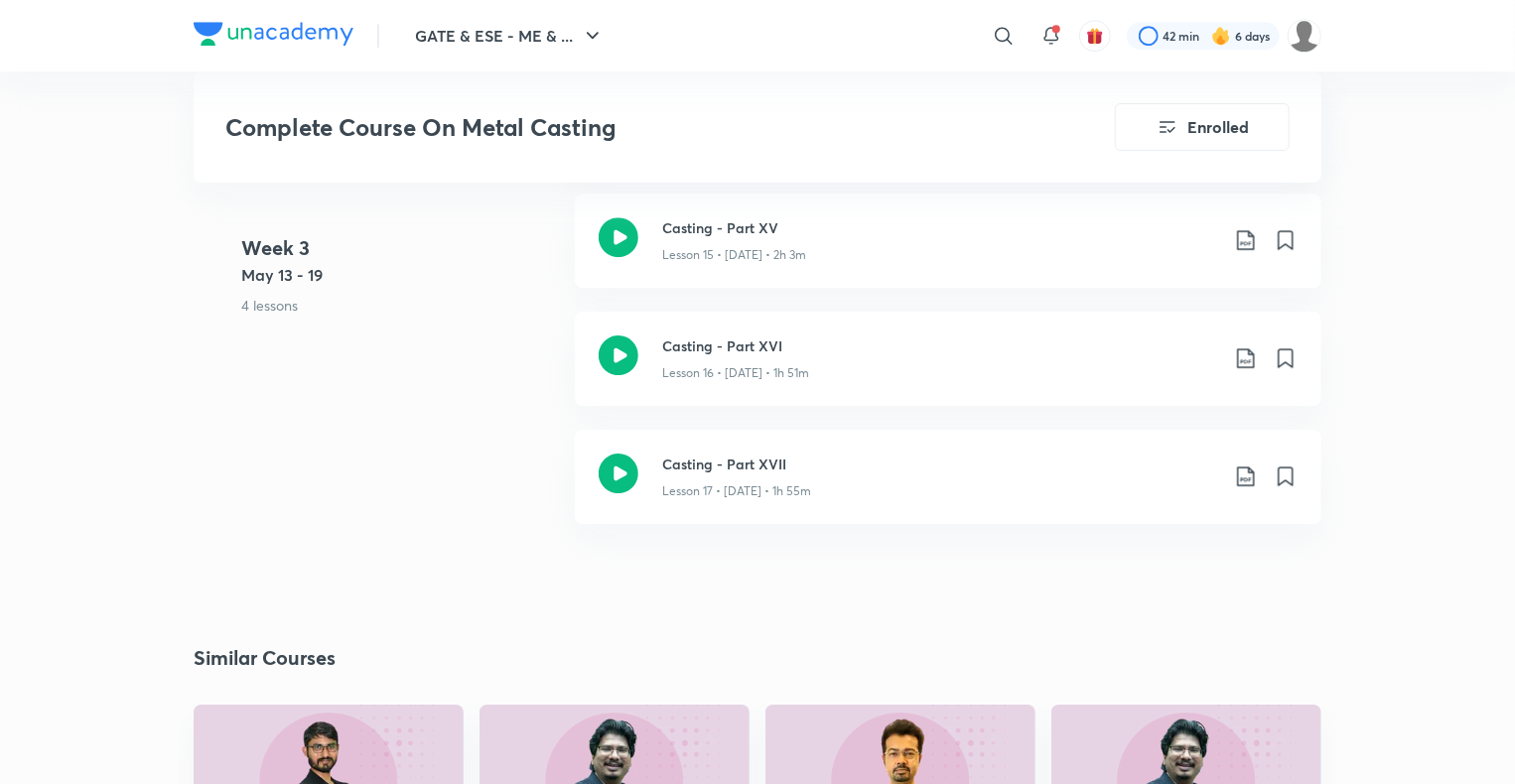 scroll, scrollTop: 3025, scrollLeft: 0, axis: vertical 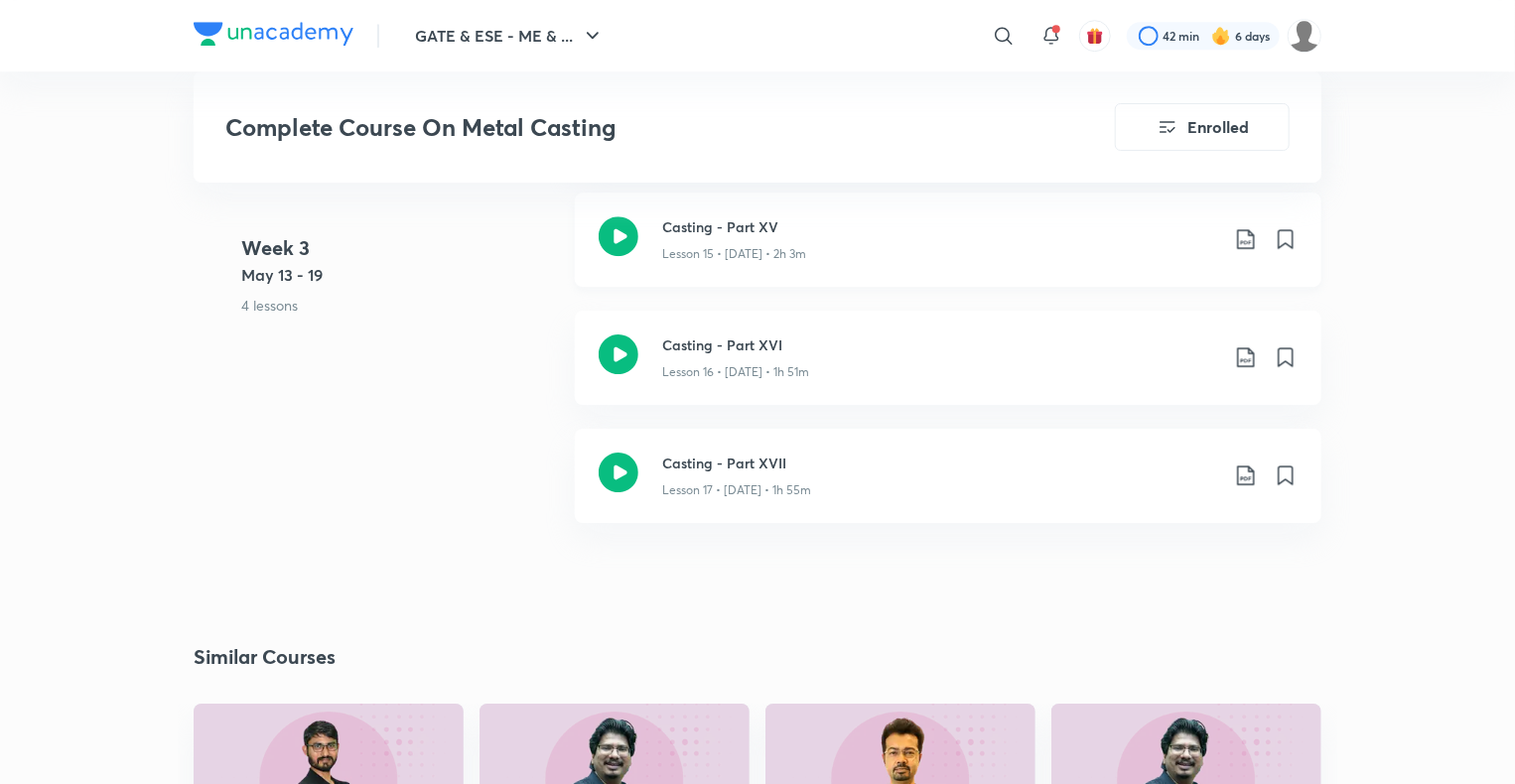 click 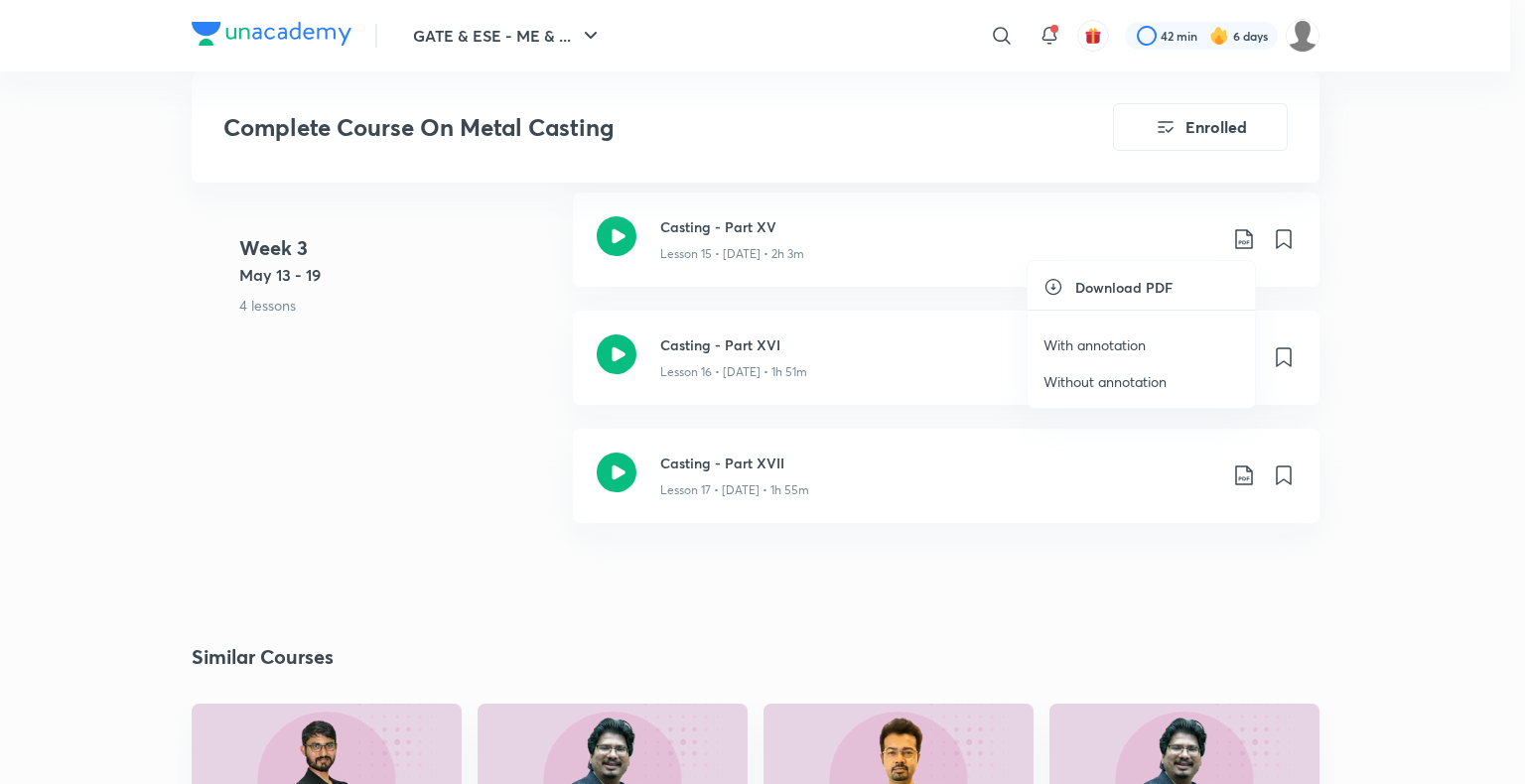 click on "With annotation" at bounding box center [1141, 344] 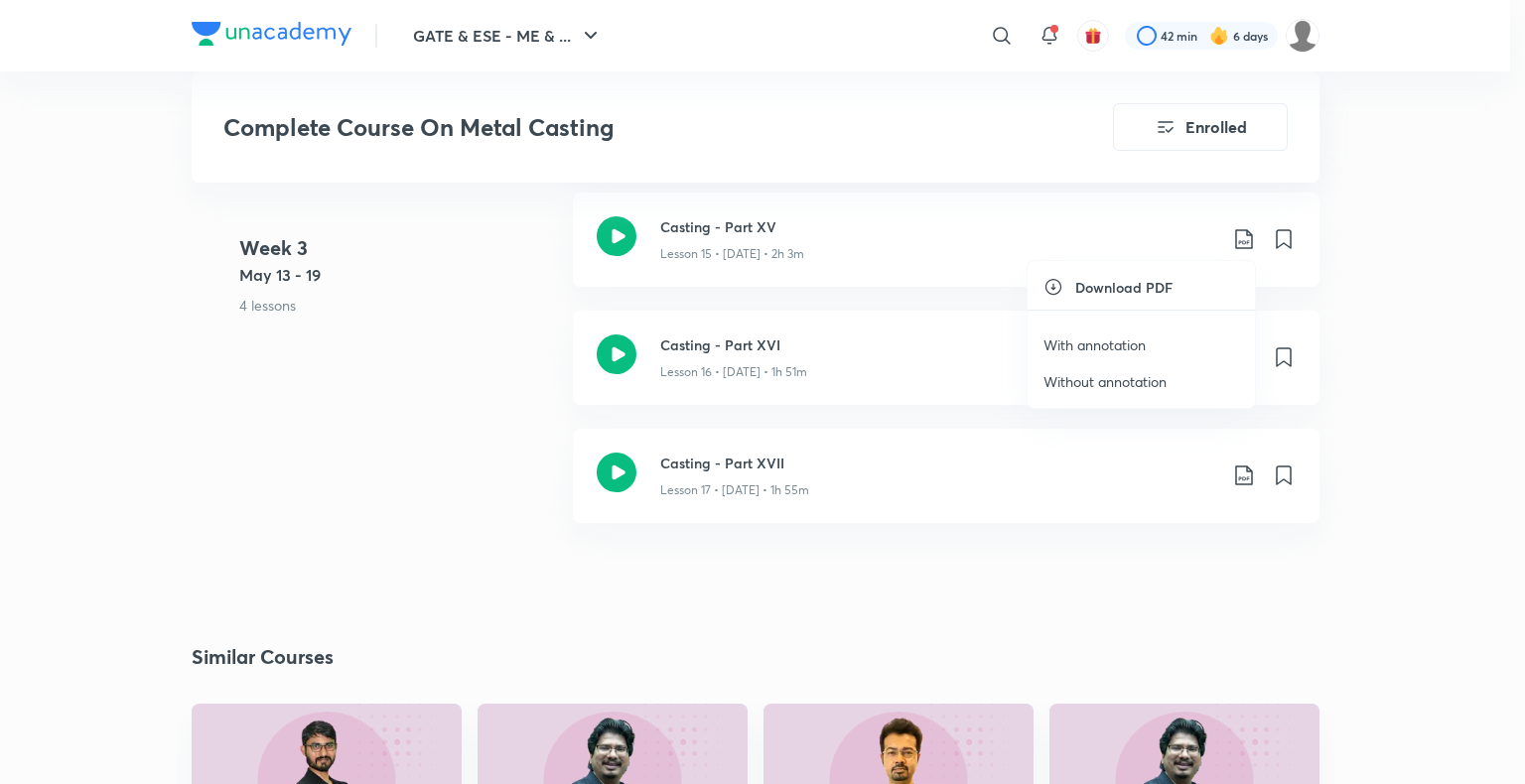 click on "With annotation" at bounding box center (1094, 344) 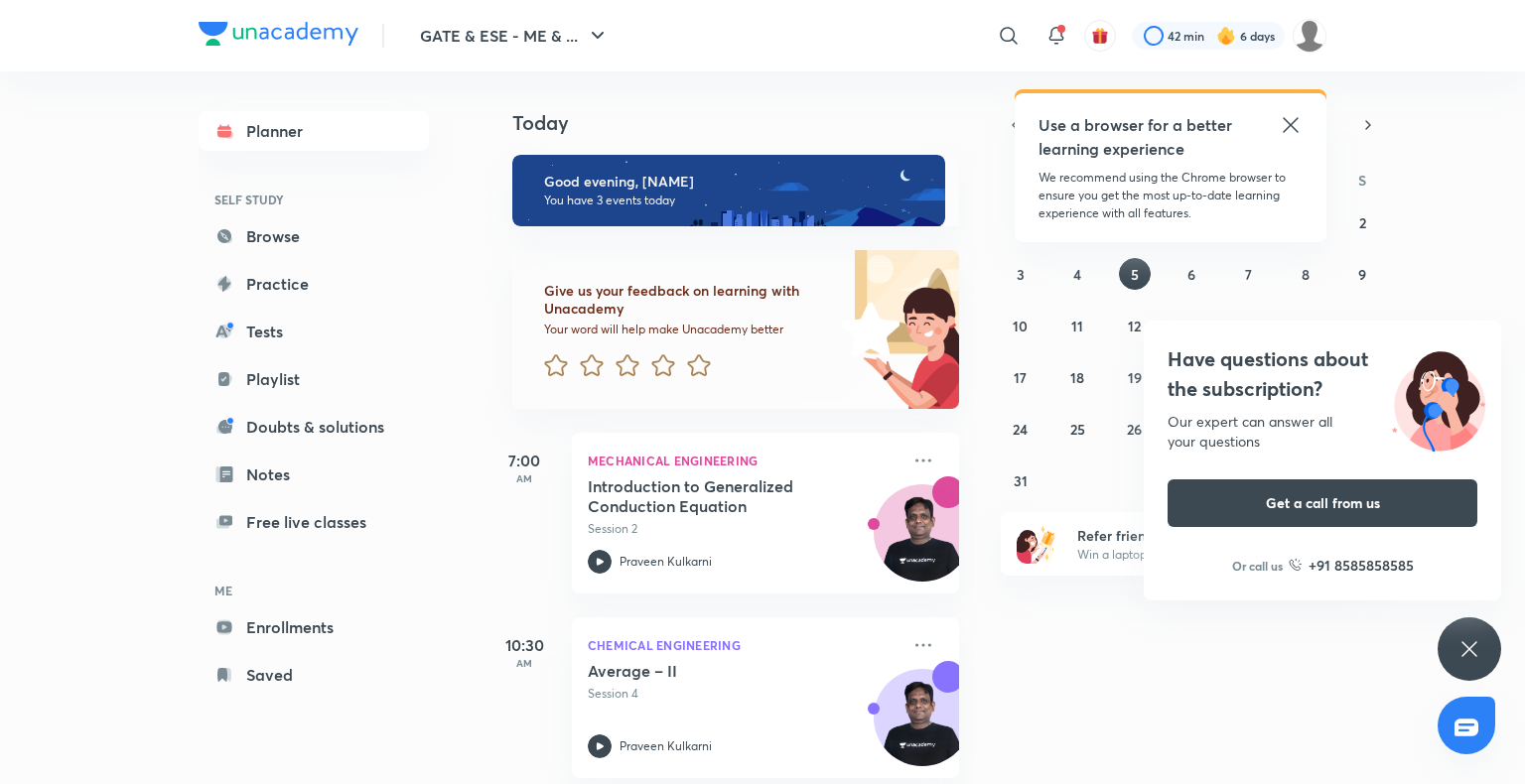 scroll, scrollTop: 0, scrollLeft: 0, axis: both 